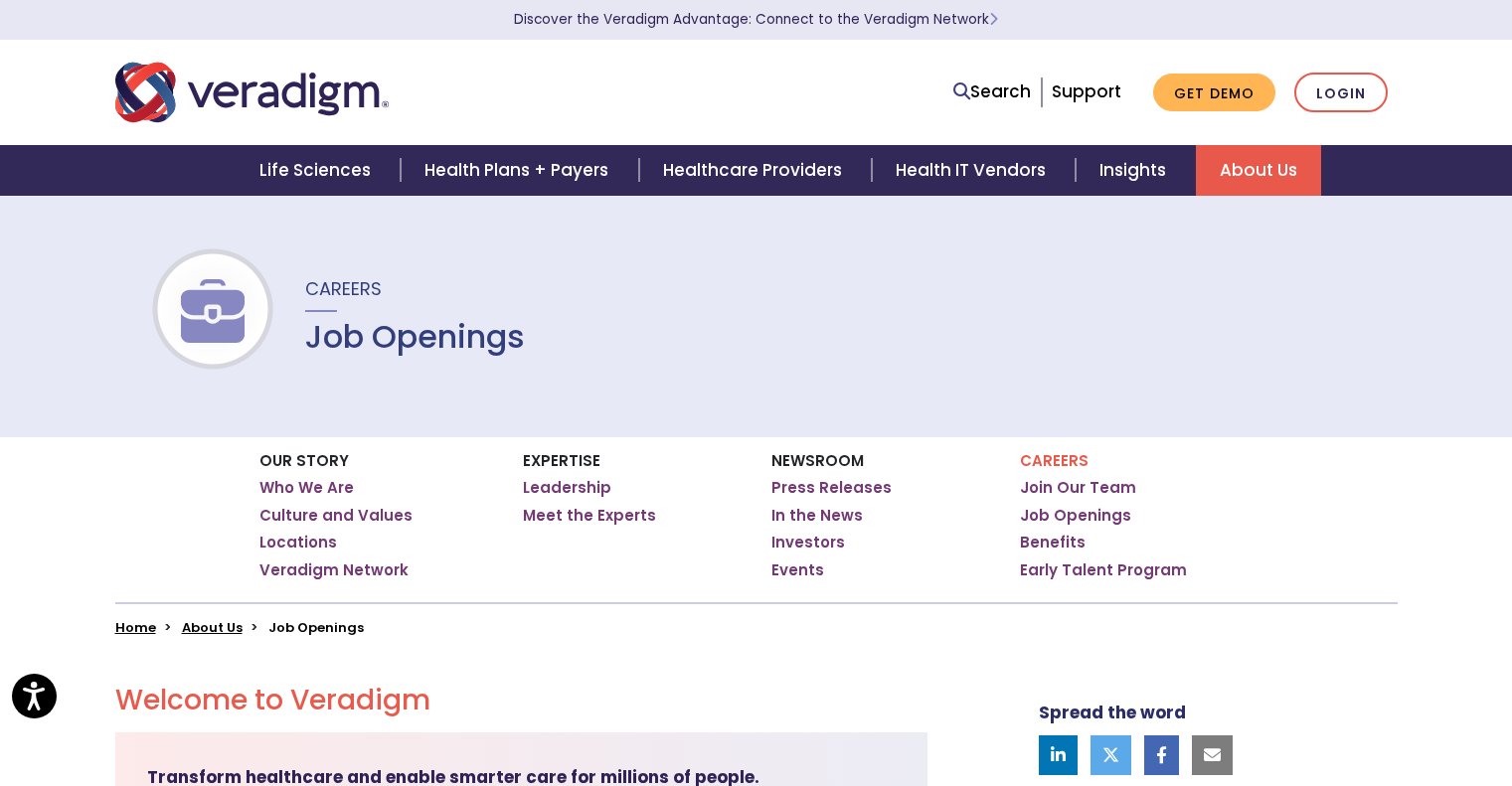 scroll, scrollTop: 0, scrollLeft: 0, axis: both 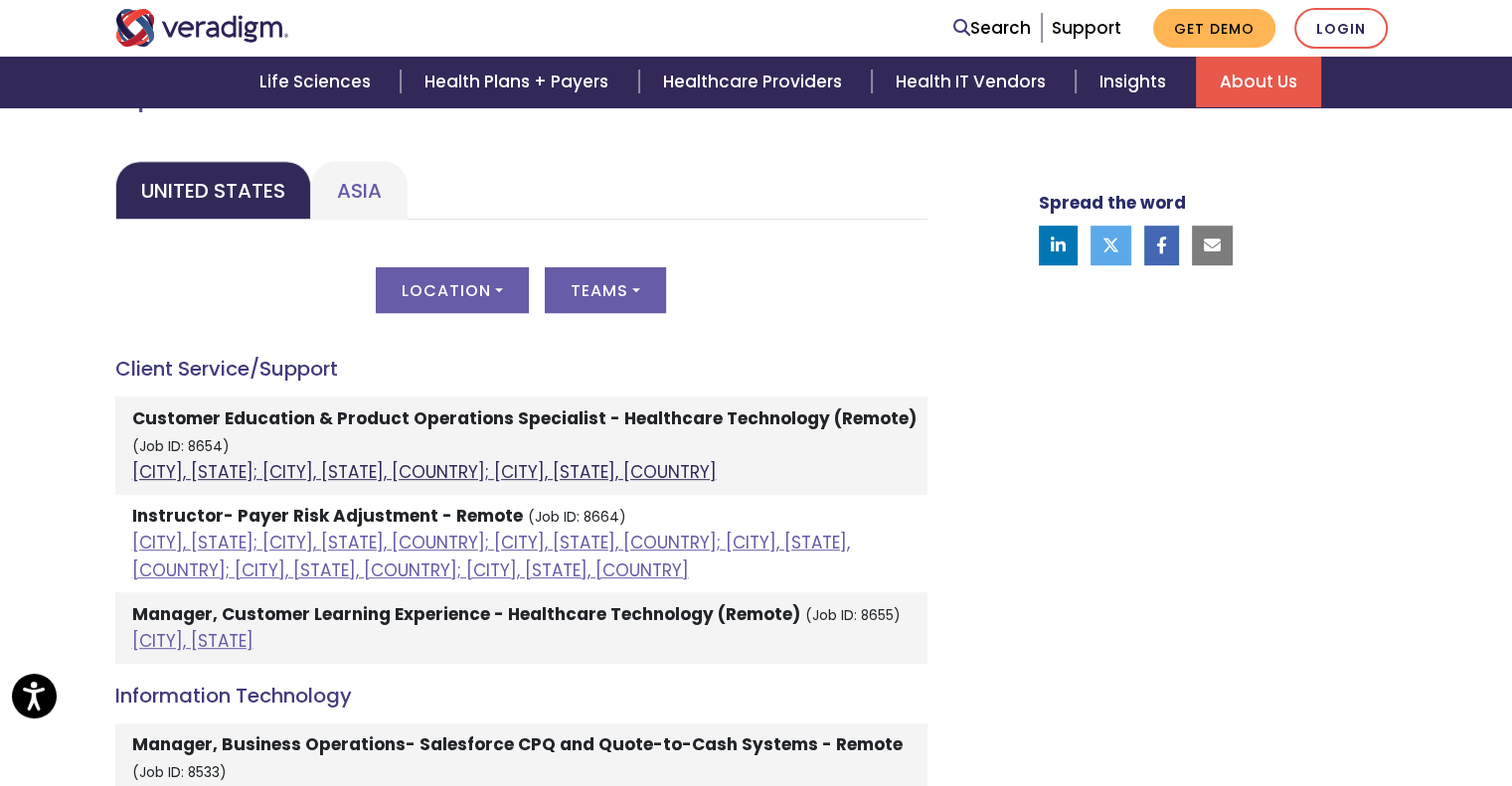 click on "Chicago, Illinois; Orlando, Florida, United States; Raleigh, North Carolina, United States" at bounding box center [424, 472] 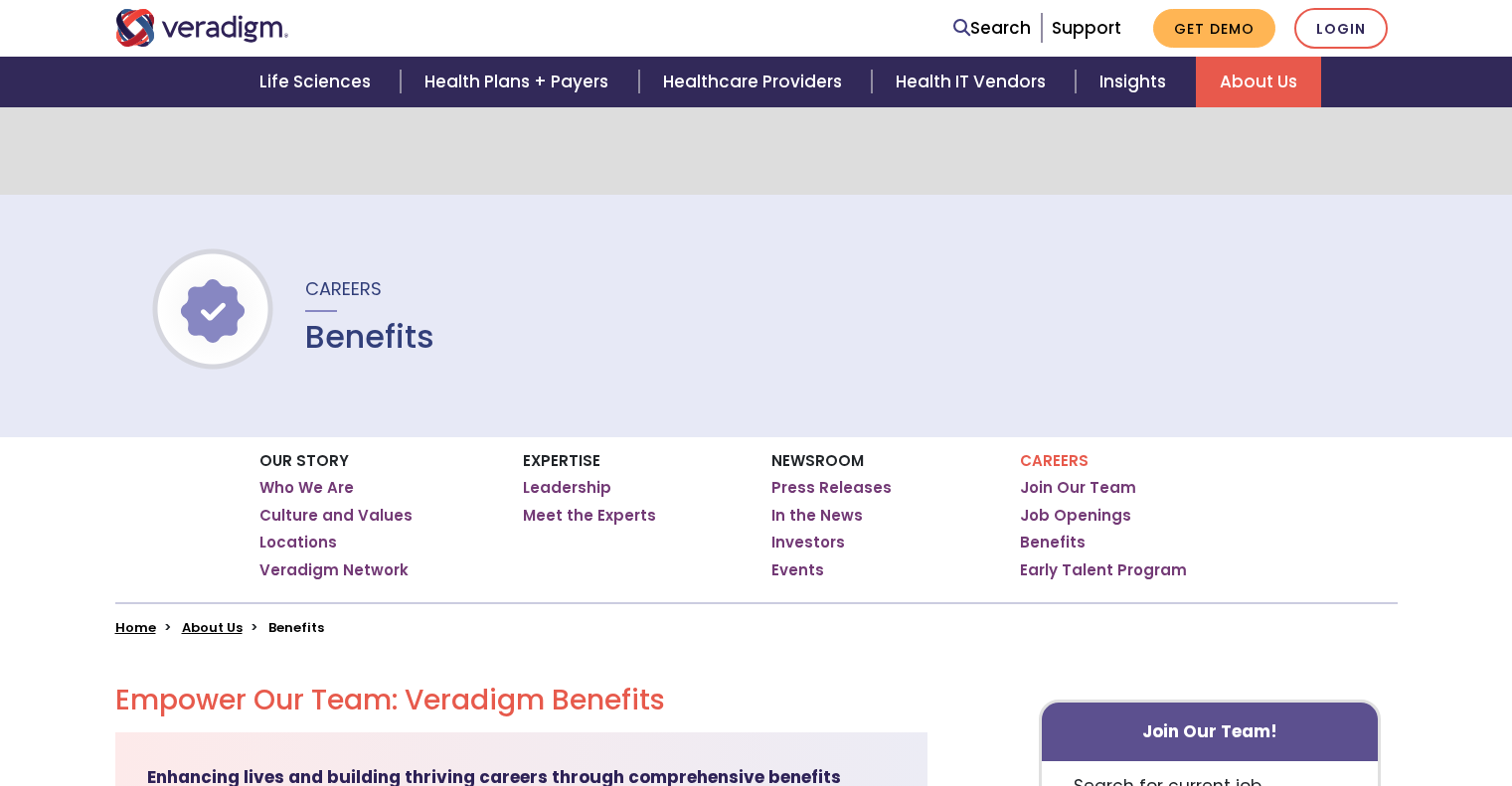 scroll, scrollTop: 215, scrollLeft: 0, axis: vertical 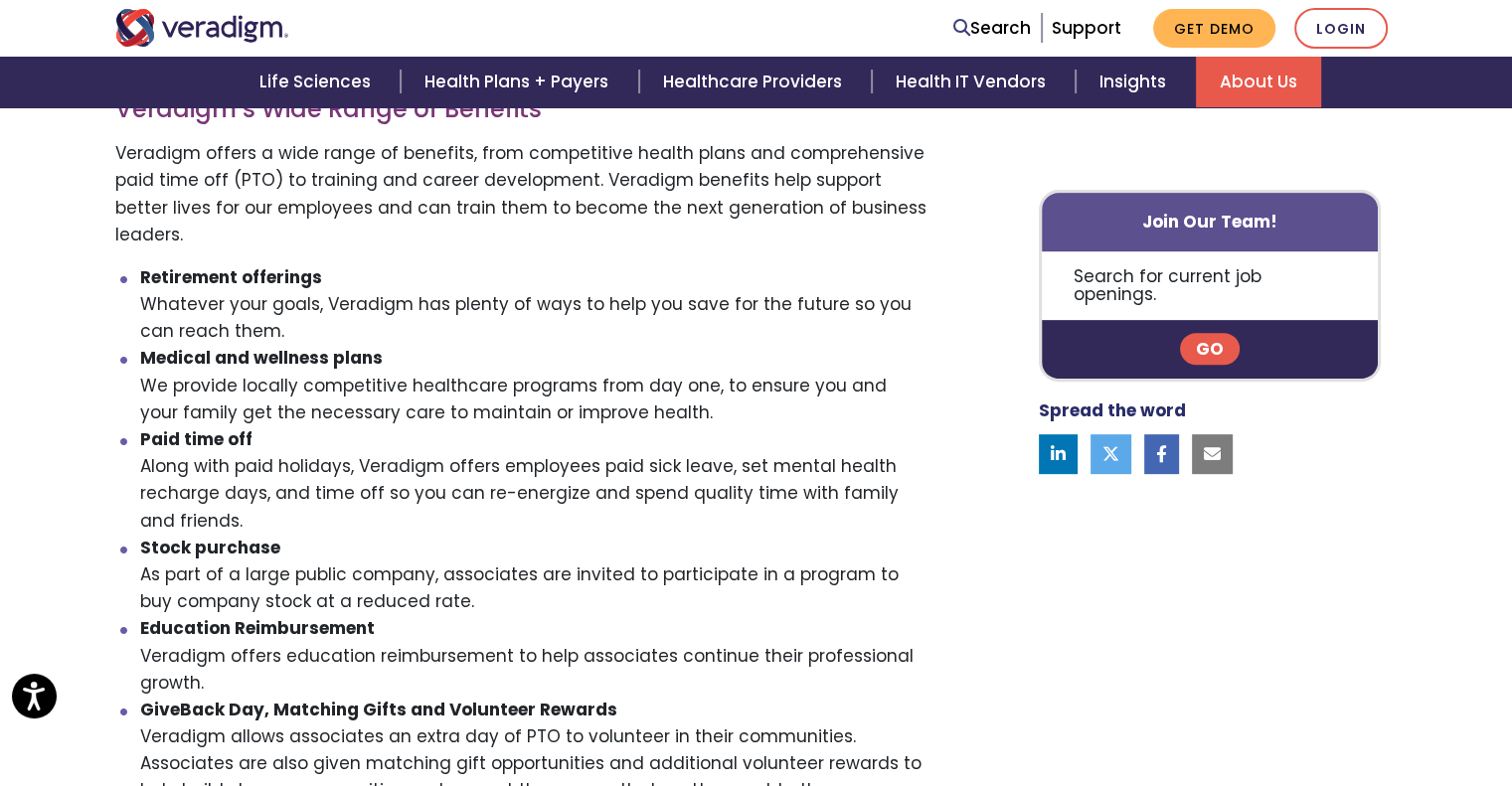 click on "Paid time off
Along with paid holidays, Veradigm offers employees paid sick leave, set mental health recharge days, and time off so you can re-energize and spend quality time with family and friends." at bounding box center (534, 480) 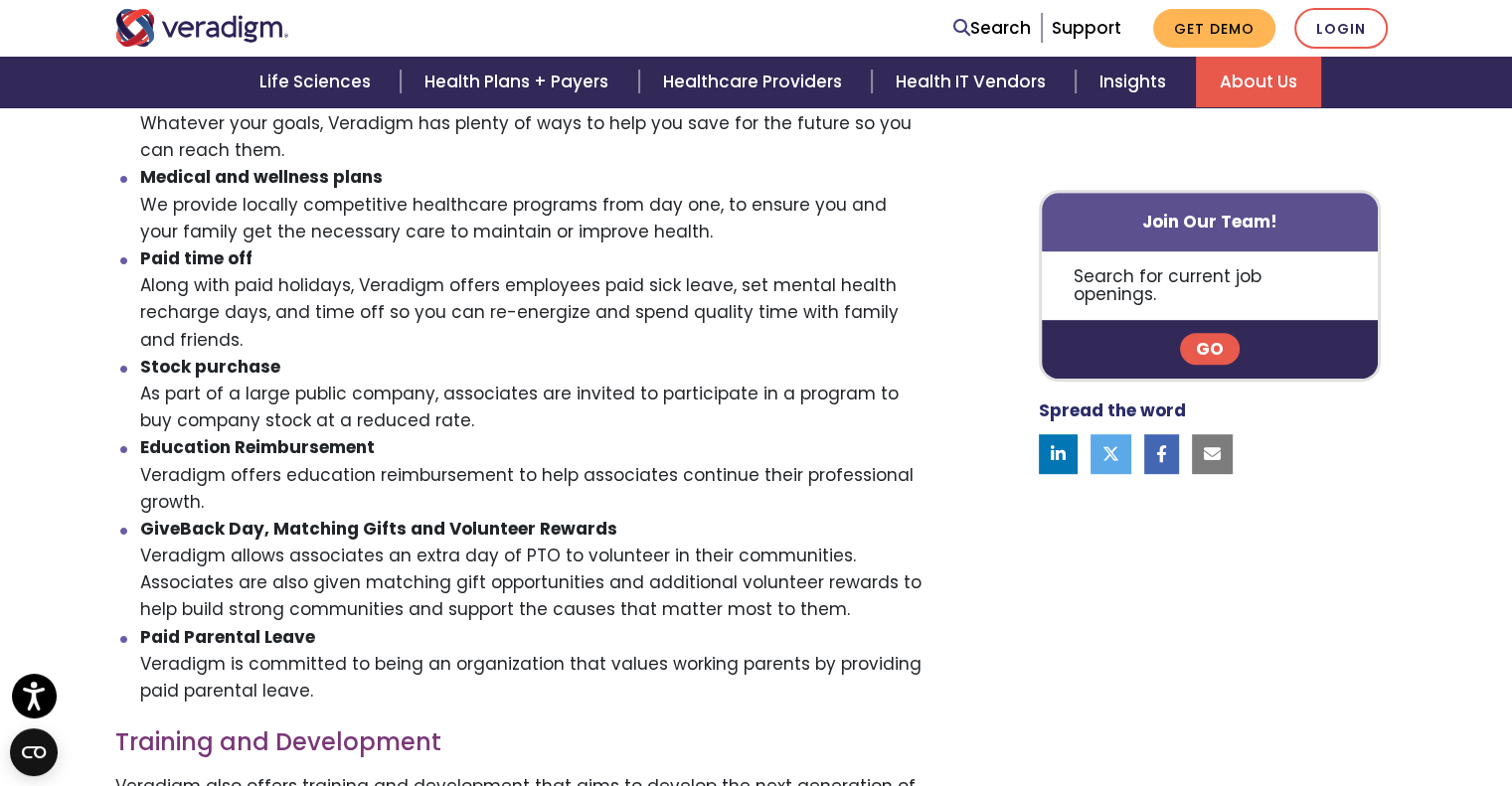 scroll, scrollTop: 938, scrollLeft: 0, axis: vertical 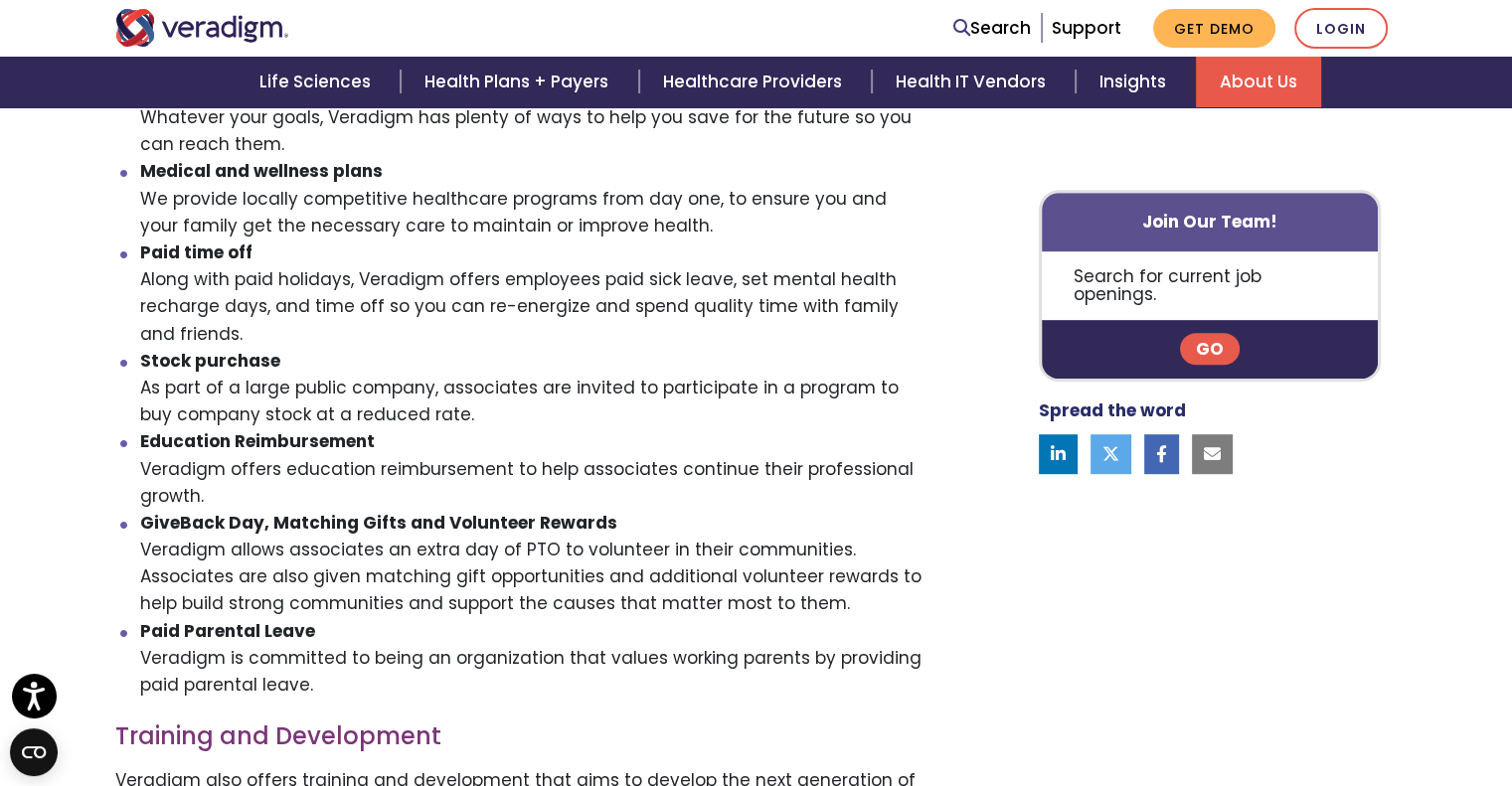 click on "Stock purchase
As part of a large public company, associates are invited to participate in a program to buy company stock at a reduced rate." at bounding box center (534, 389) 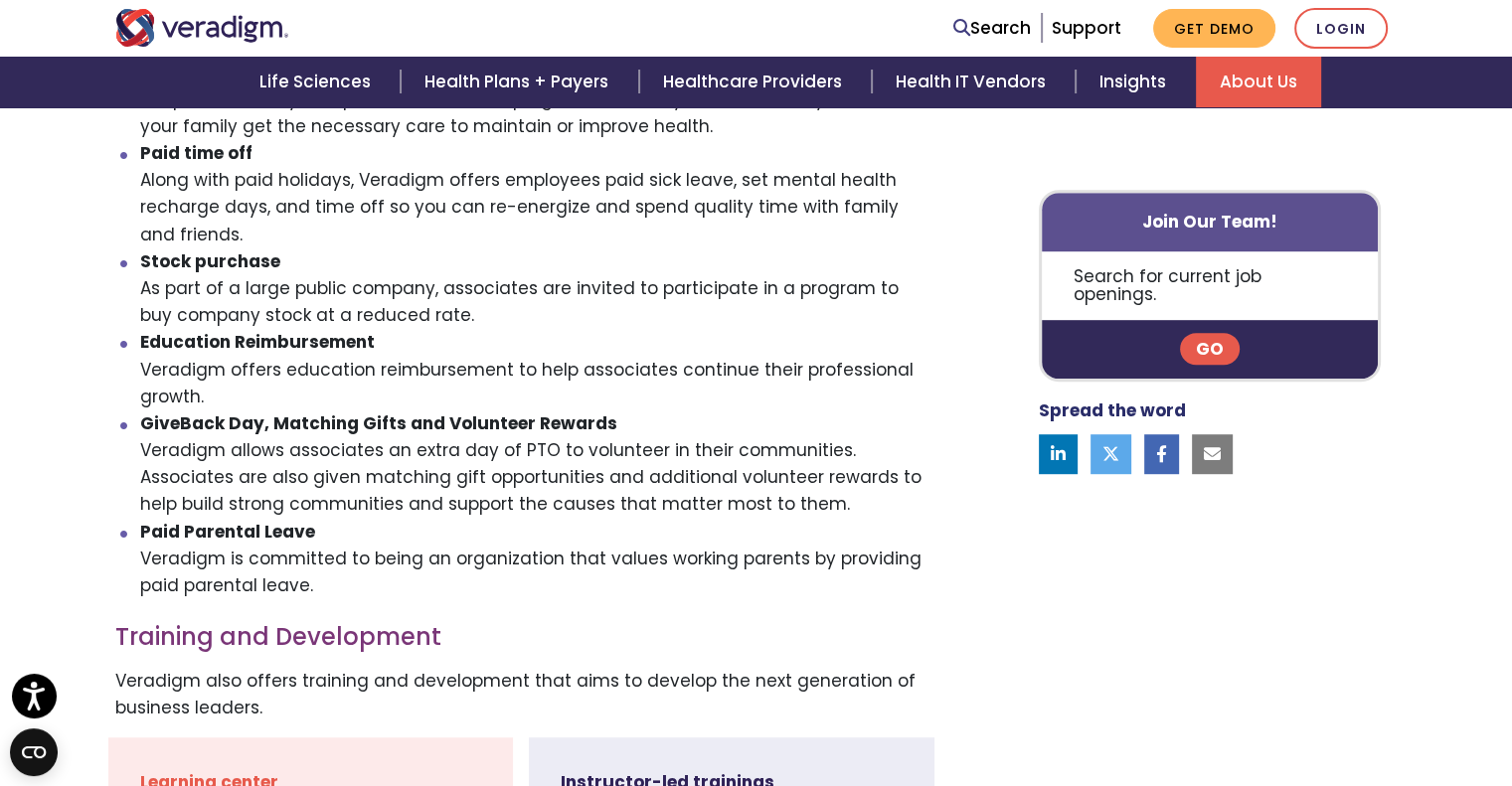 scroll, scrollTop: 1037, scrollLeft: 0, axis: vertical 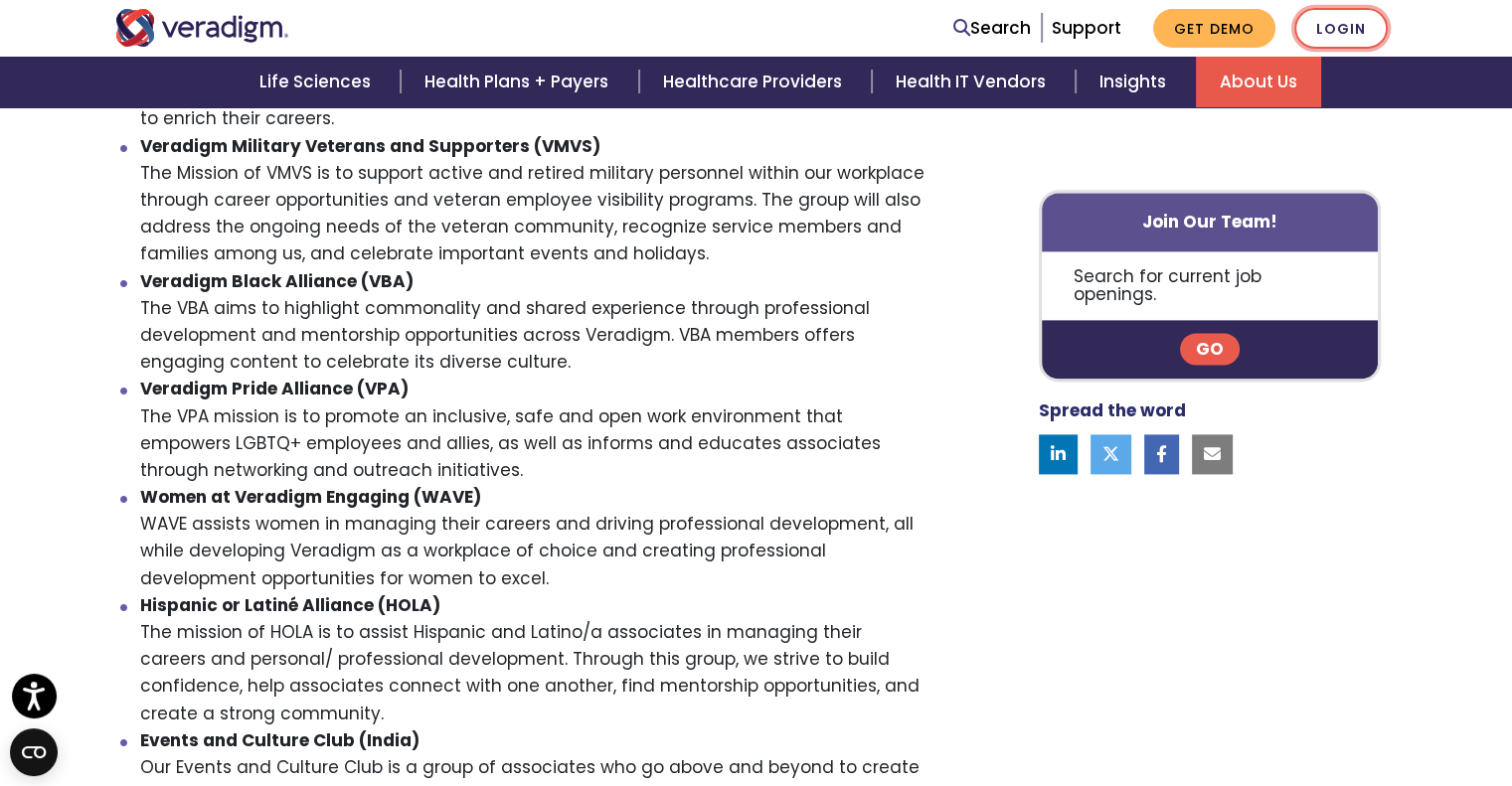 click on "Login" at bounding box center (1341, 28) 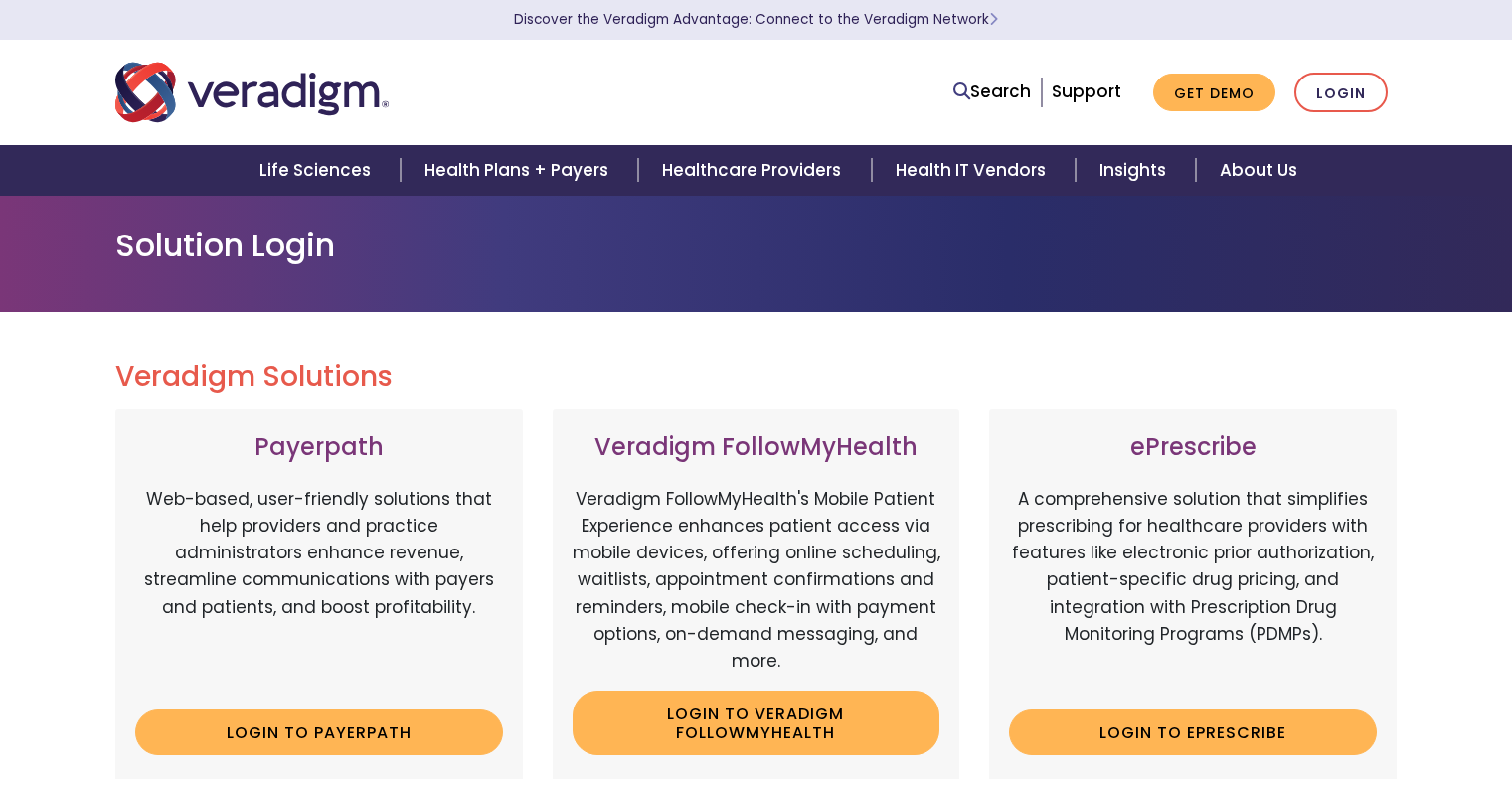 scroll, scrollTop: 0, scrollLeft: 0, axis: both 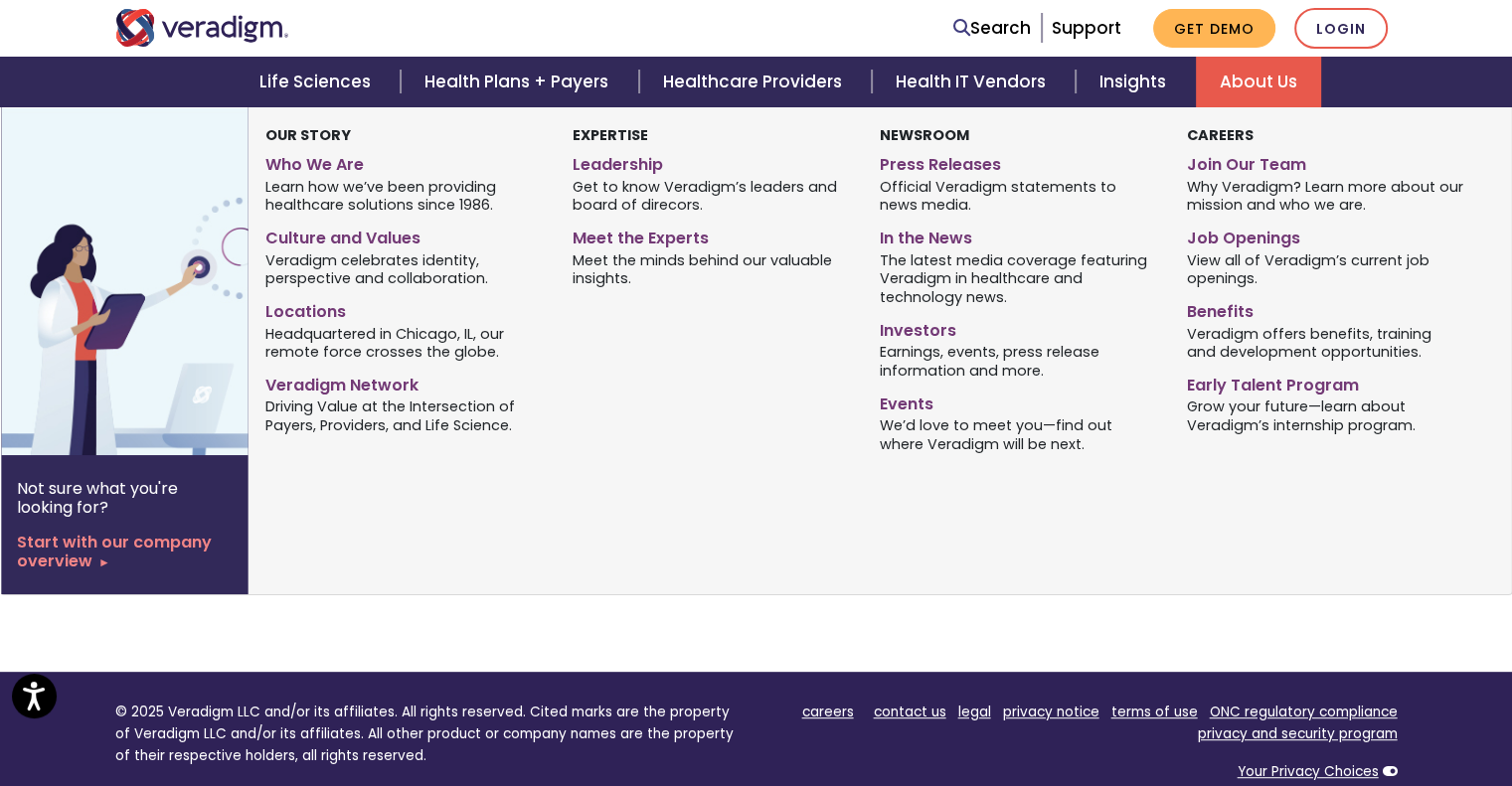 click on "About Us" at bounding box center [1259, 81] 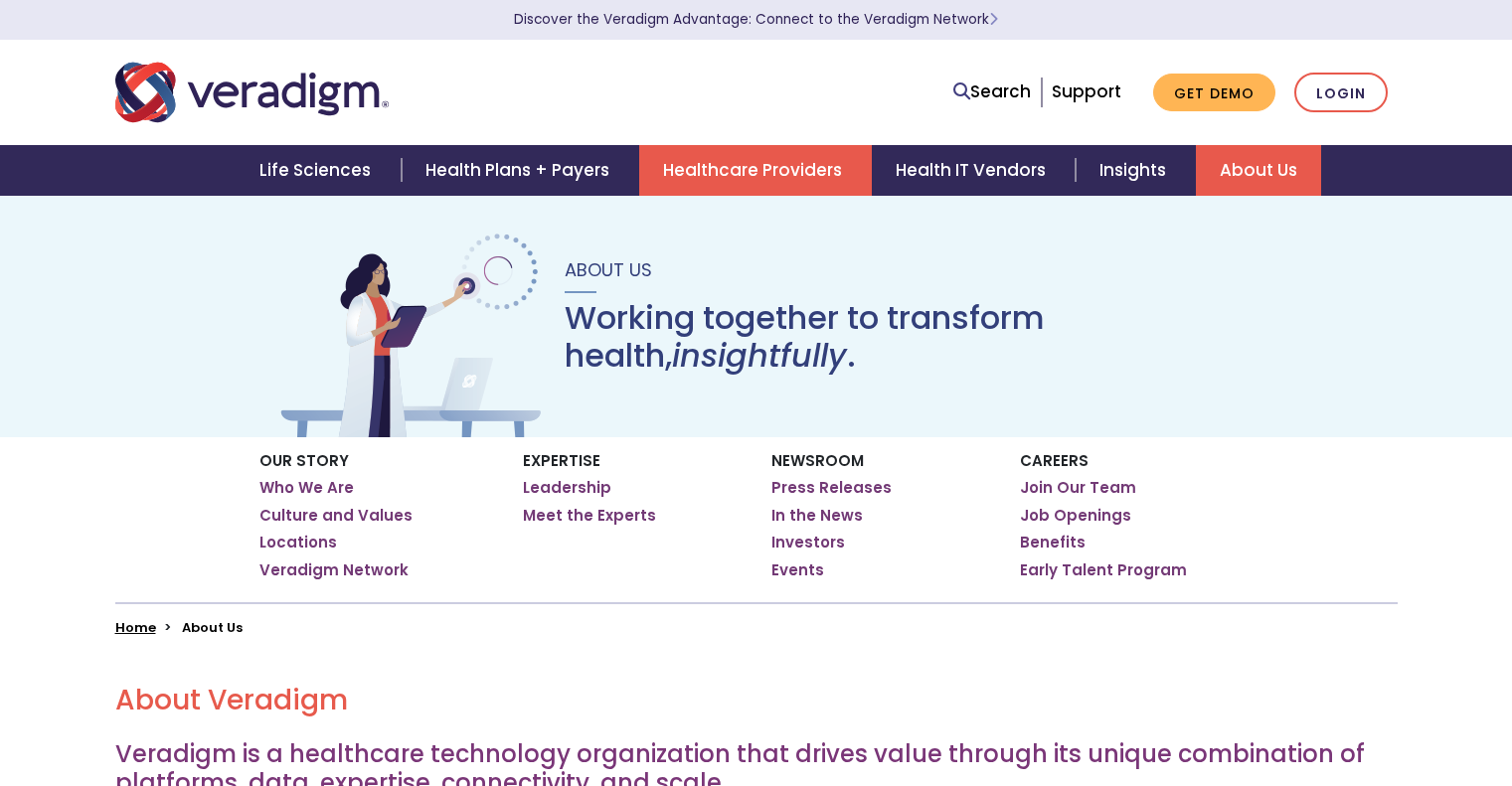 scroll, scrollTop: 0, scrollLeft: 0, axis: both 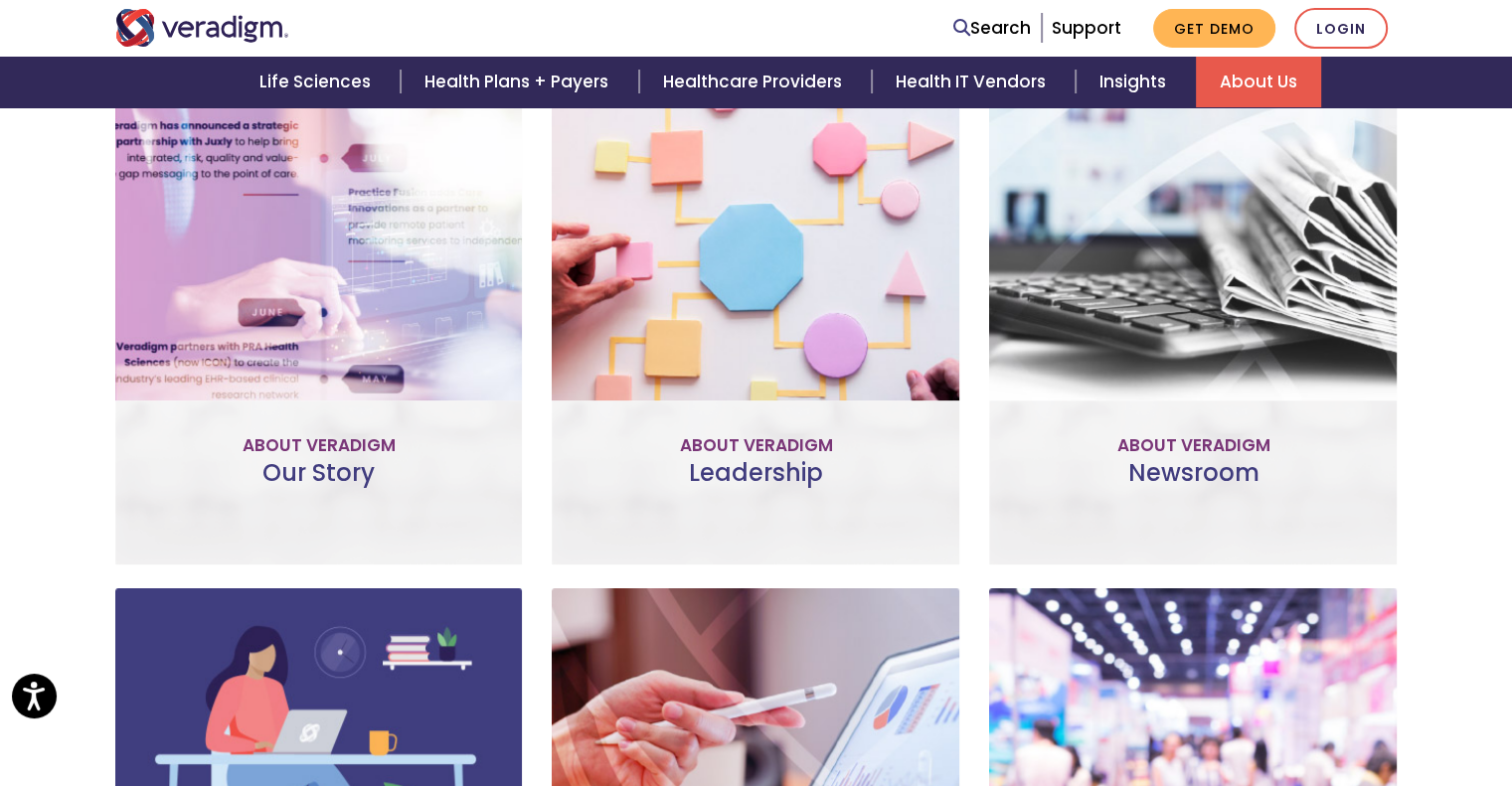 click on "Meet the Team" at bounding box center (756, 413) 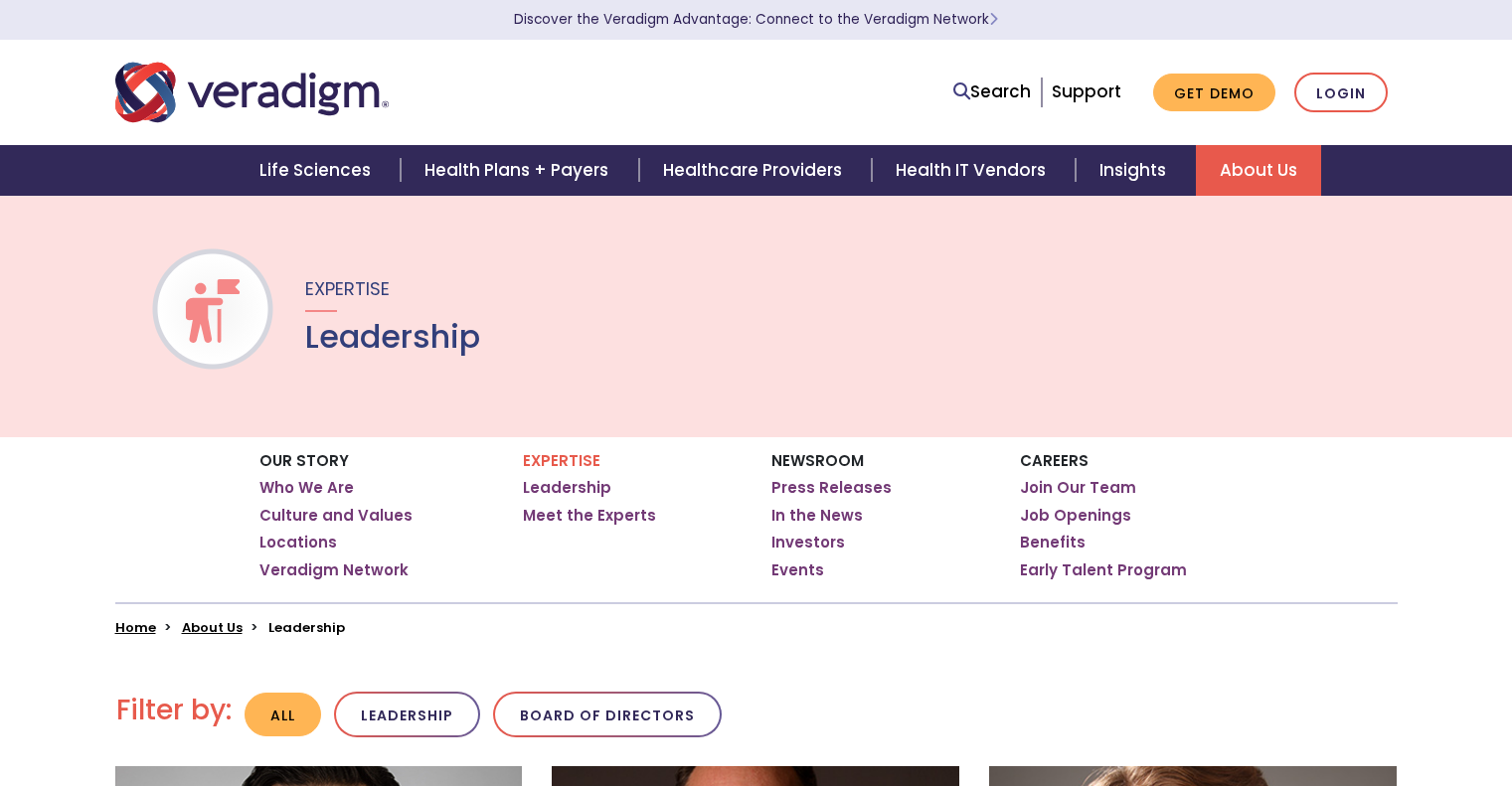 scroll, scrollTop: 0, scrollLeft: 0, axis: both 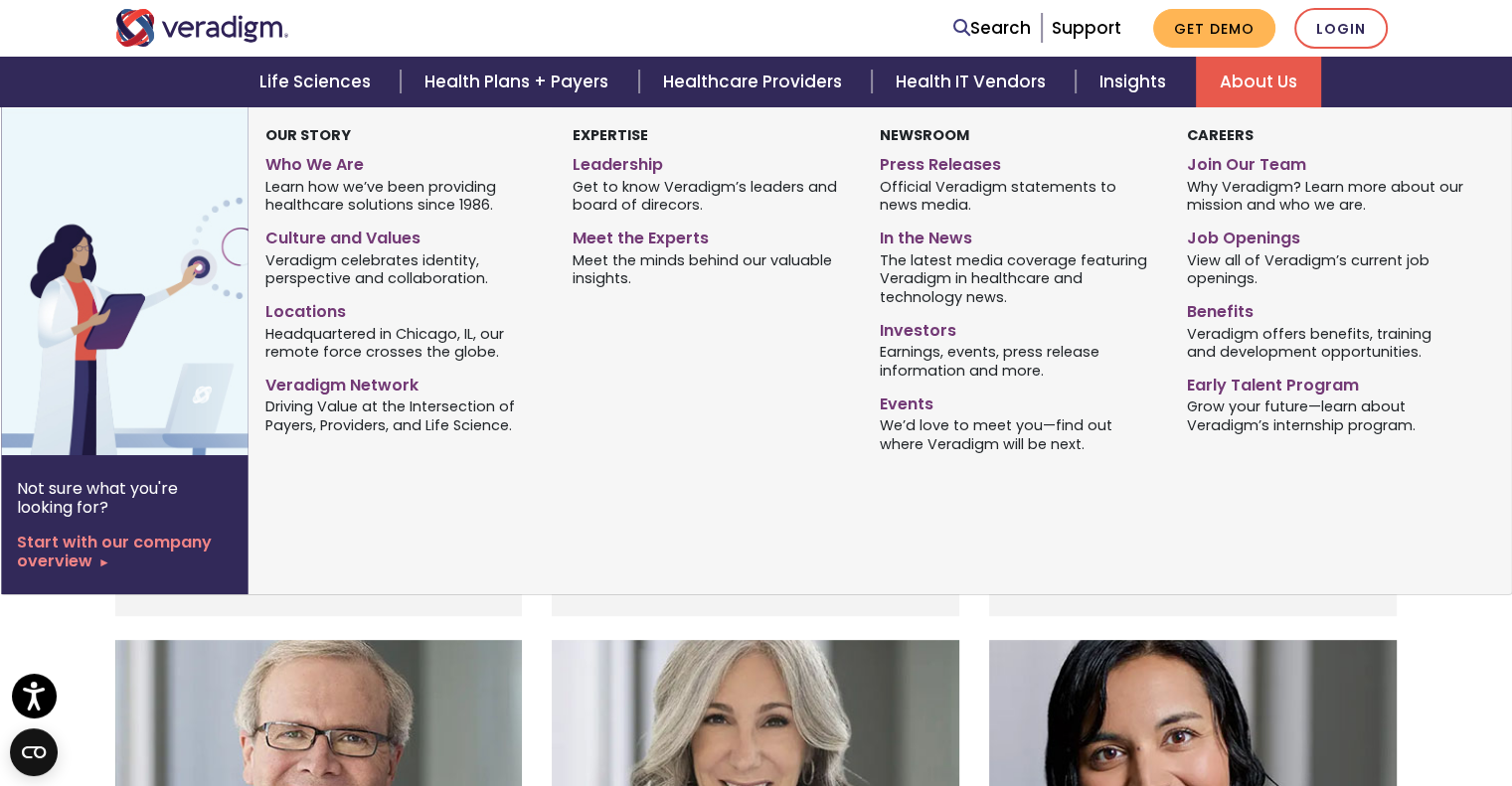 click on "Meet the minds behind our valuable insights." at bounding box center (711, 268) 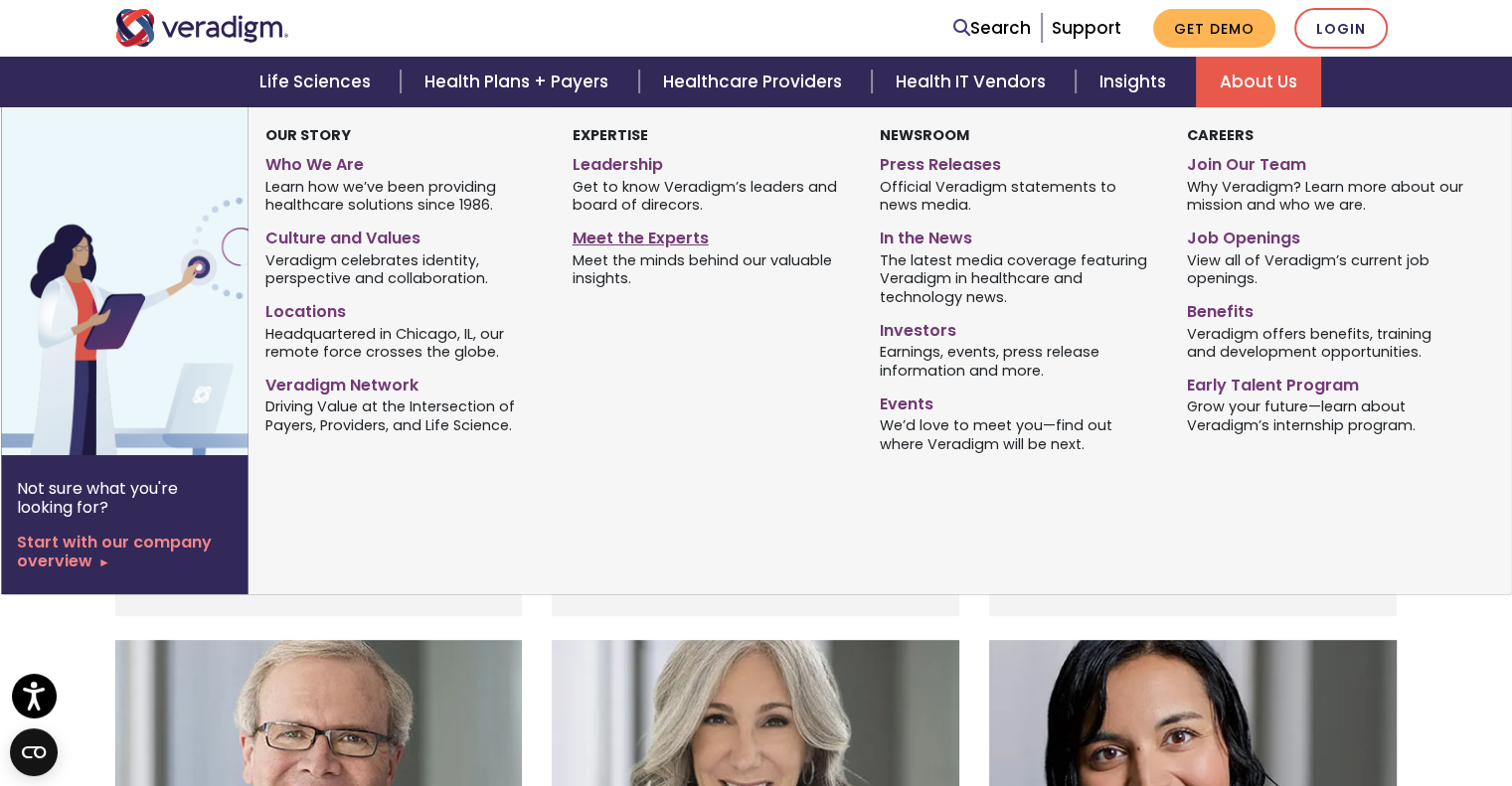 click on "Meet the Experts" at bounding box center [711, 235] 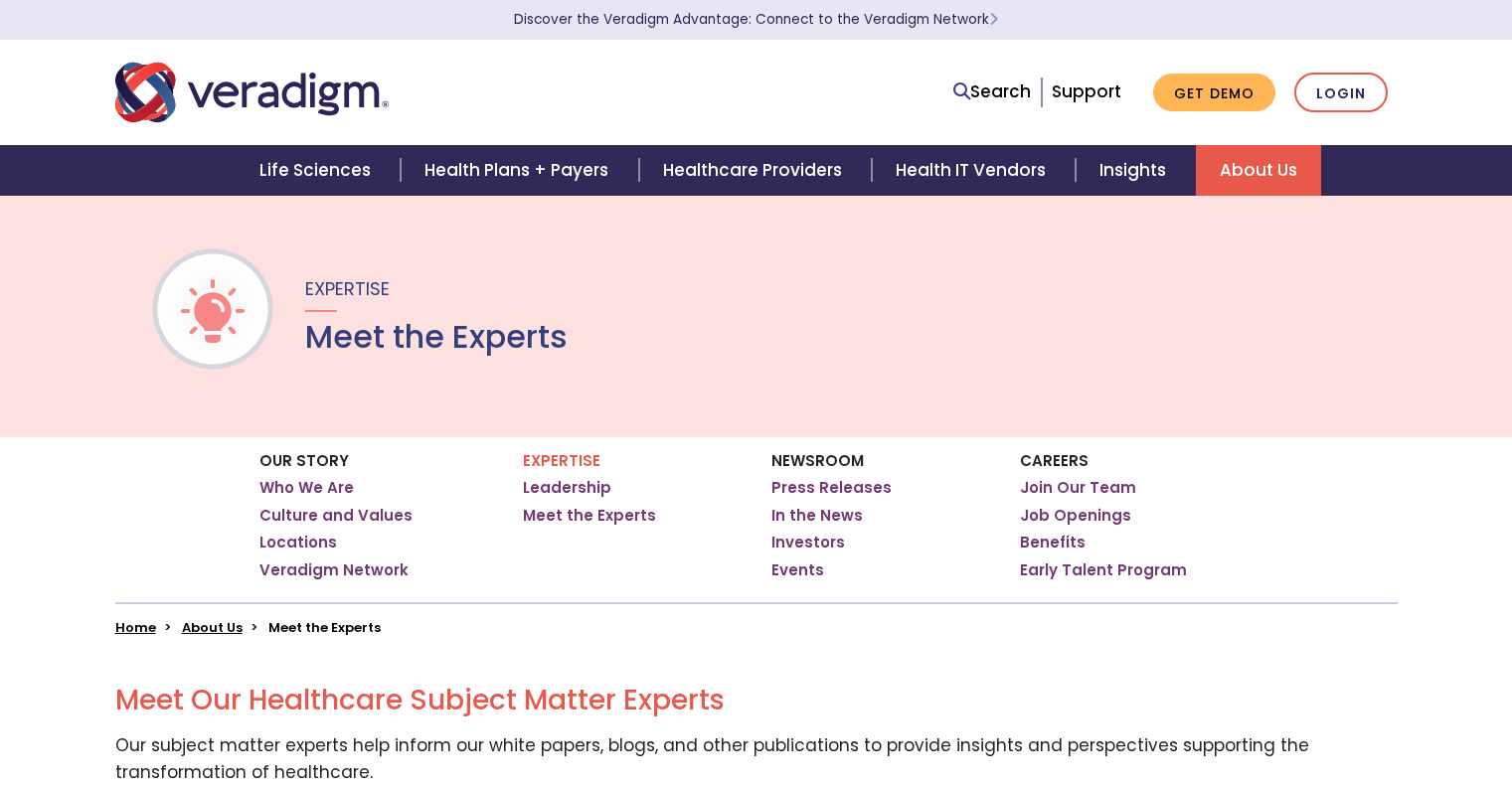 scroll, scrollTop: 0, scrollLeft: 0, axis: both 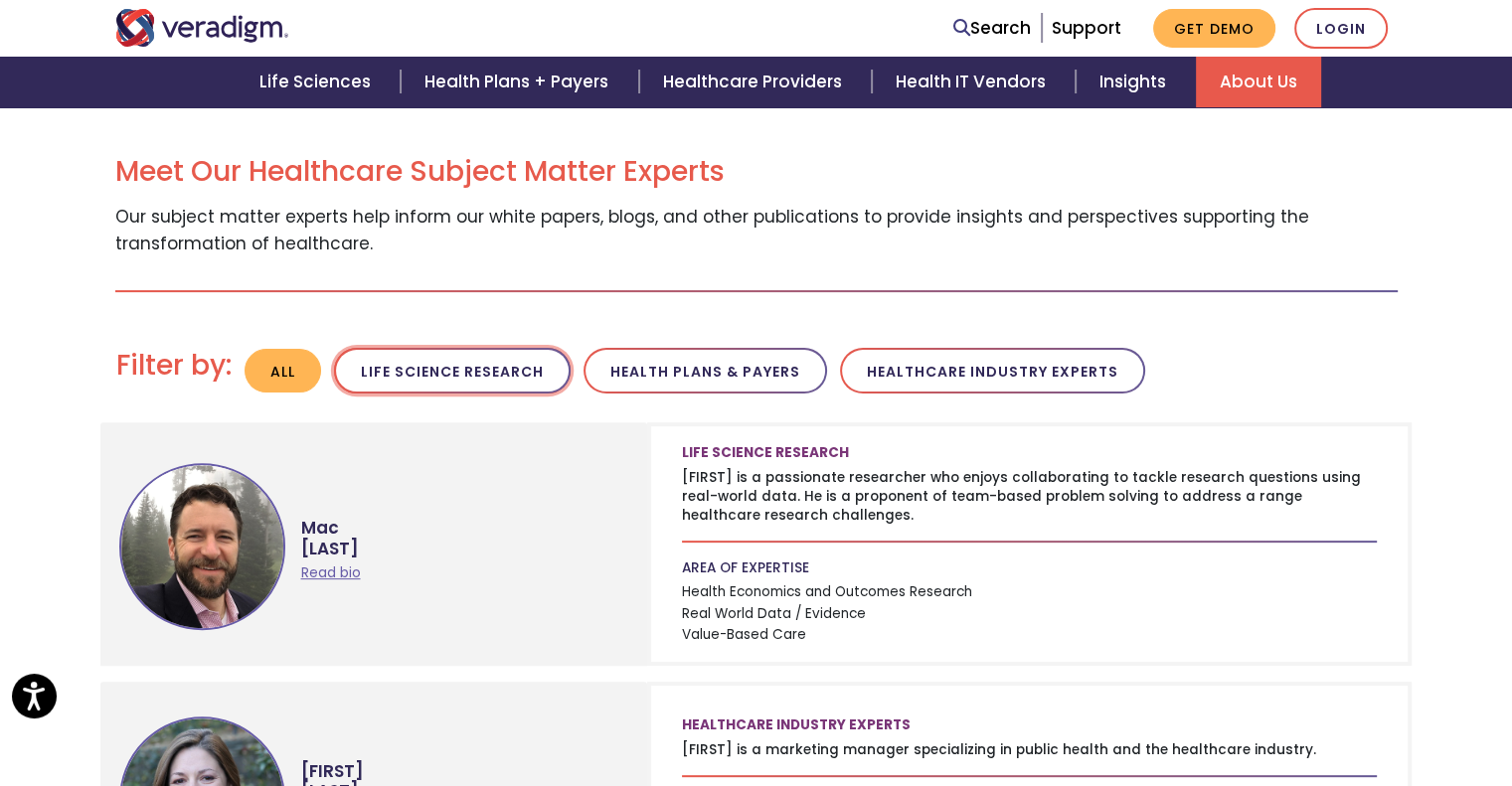 click on "Life Science Research" at bounding box center (452, 371) 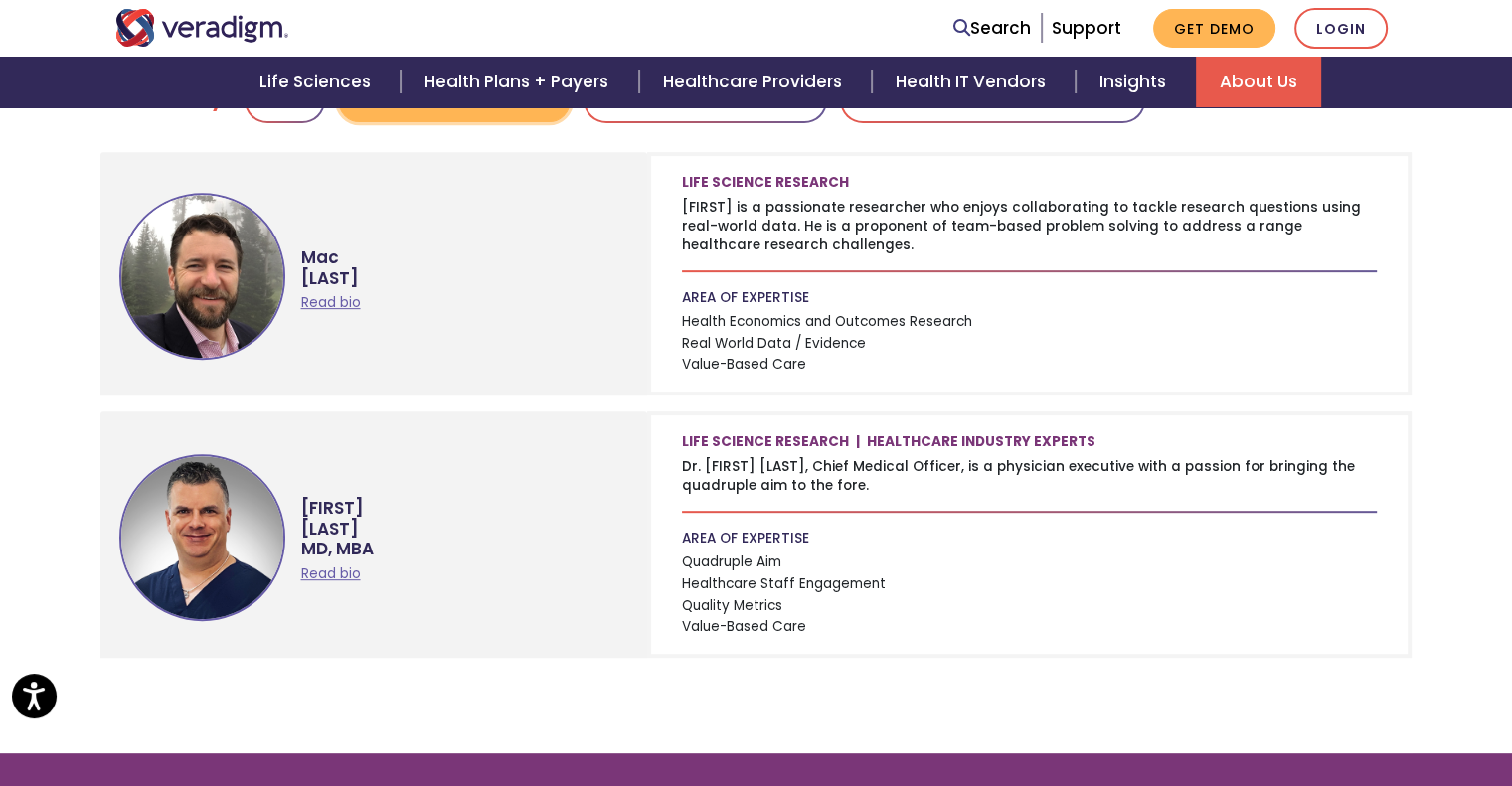 scroll, scrollTop: 791, scrollLeft: 0, axis: vertical 